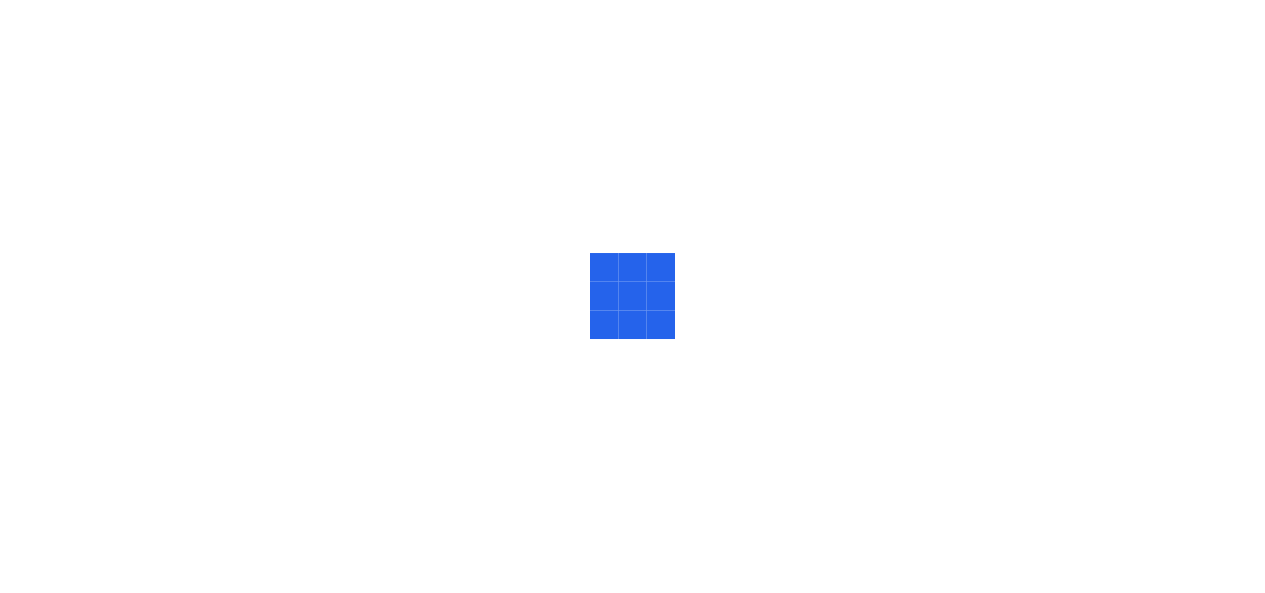 scroll, scrollTop: 0, scrollLeft: 0, axis: both 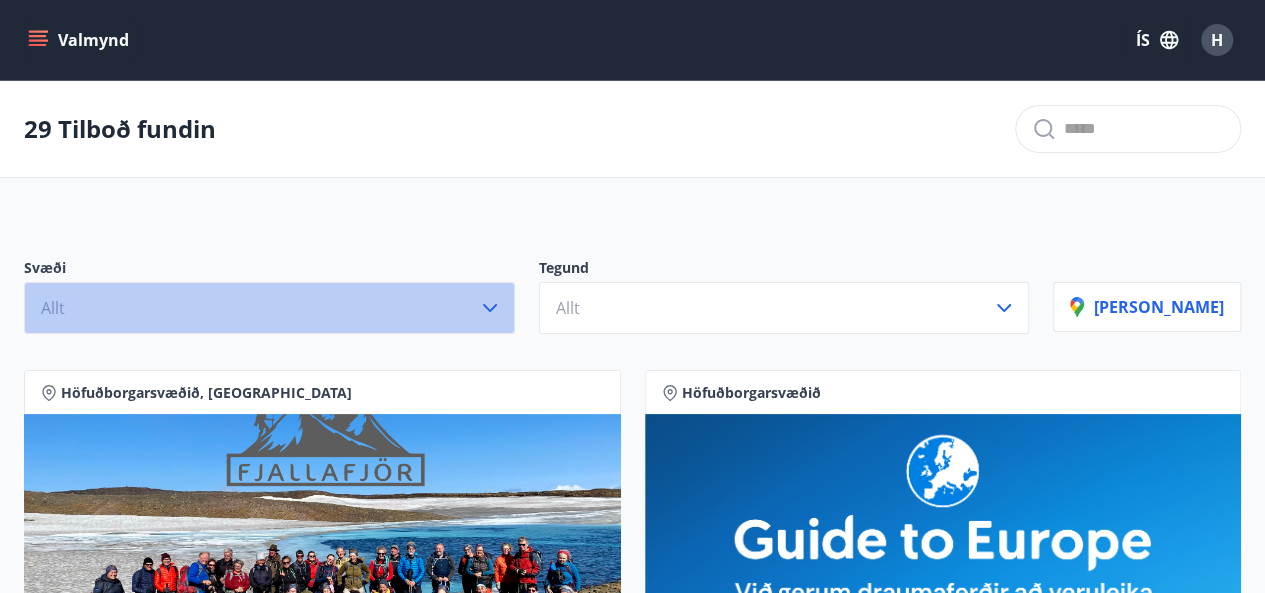 click on "Allt" at bounding box center (269, 308) 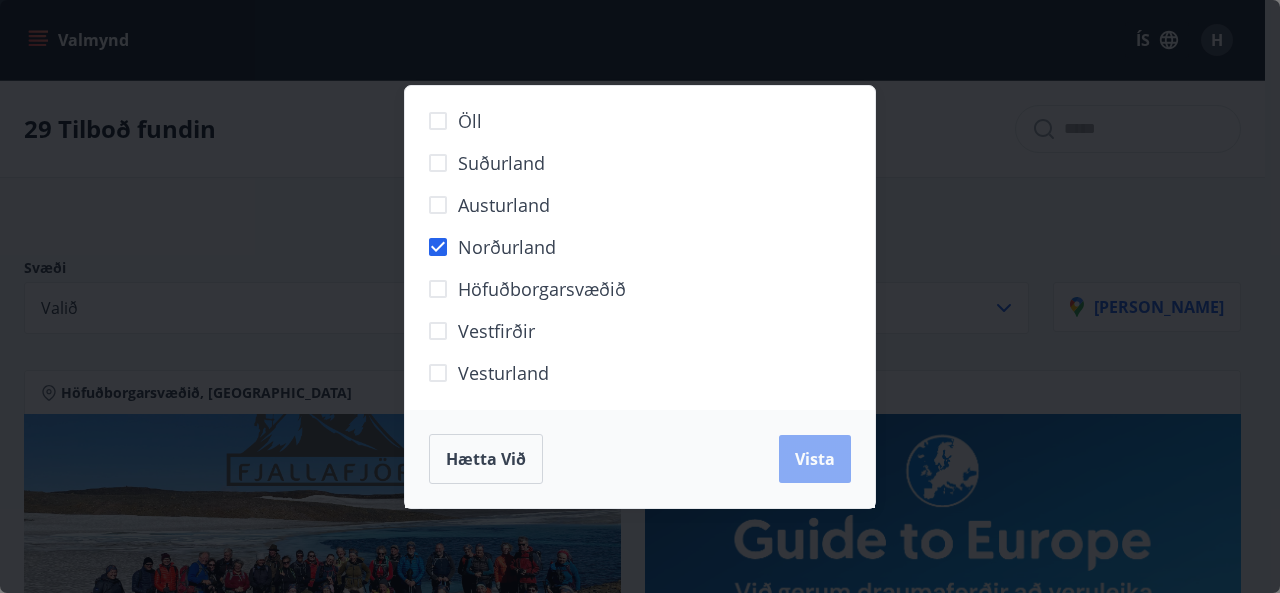 click on "Vista" at bounding box center [815, 459] 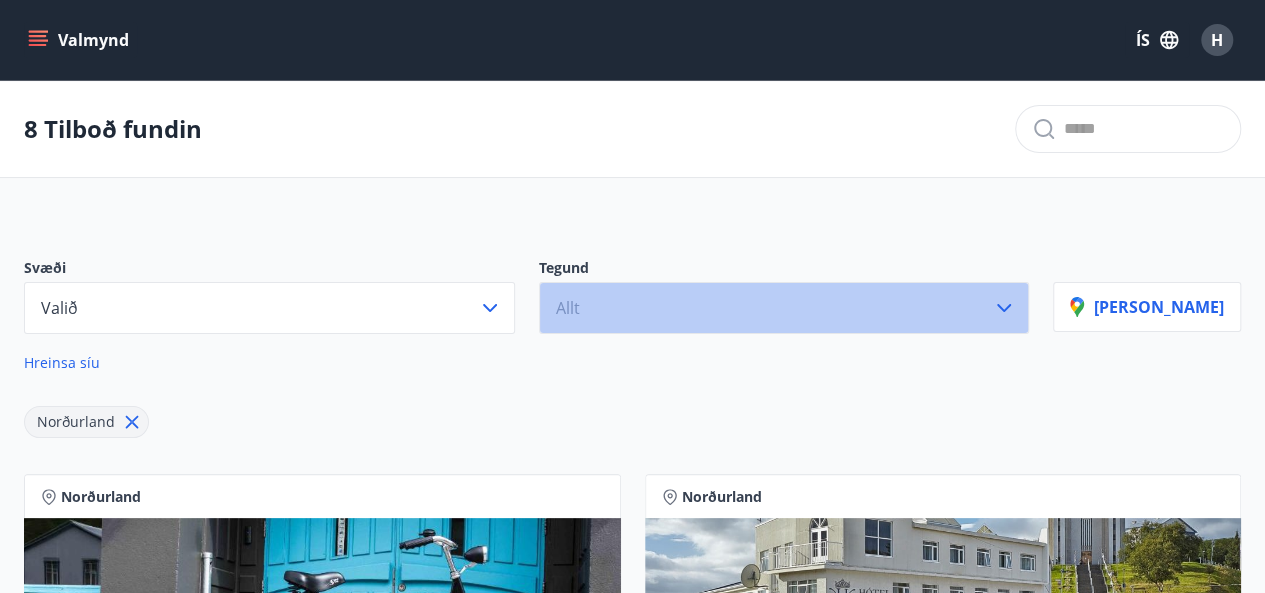 click on "Allt" at bounding box center (784, 308) 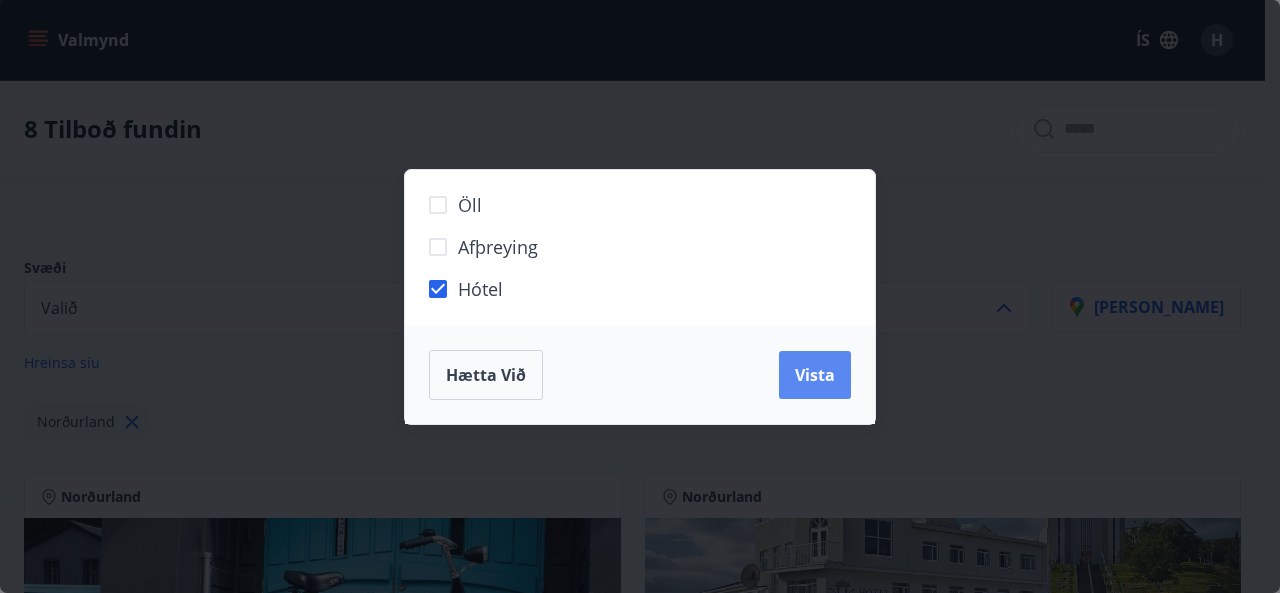 click on "Vista" at bounding box center [815, 375] 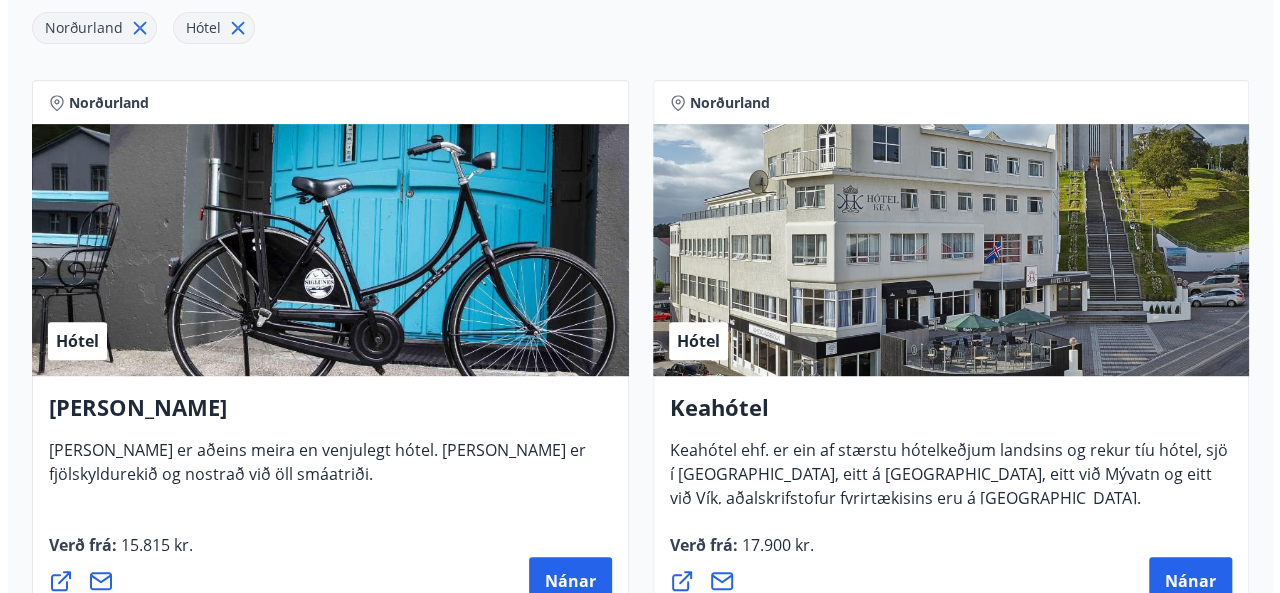scroll, scrollTop: 500, scrollLeft: 0, axis: vertical 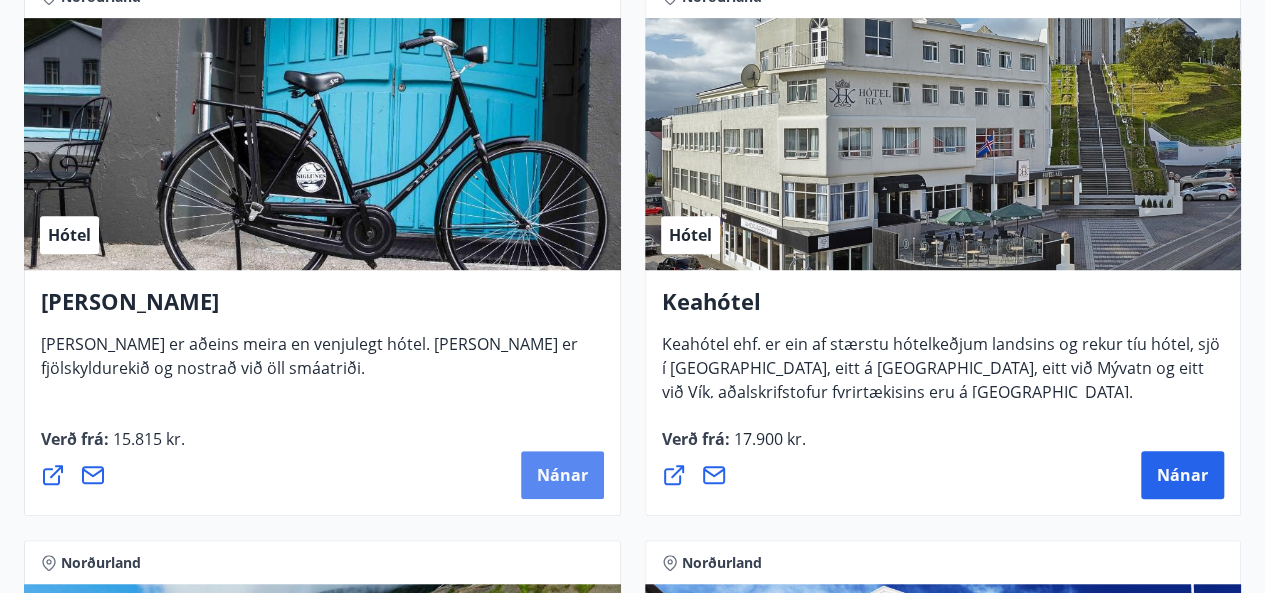 click on "Nánar" at bounding box center (562, 475) 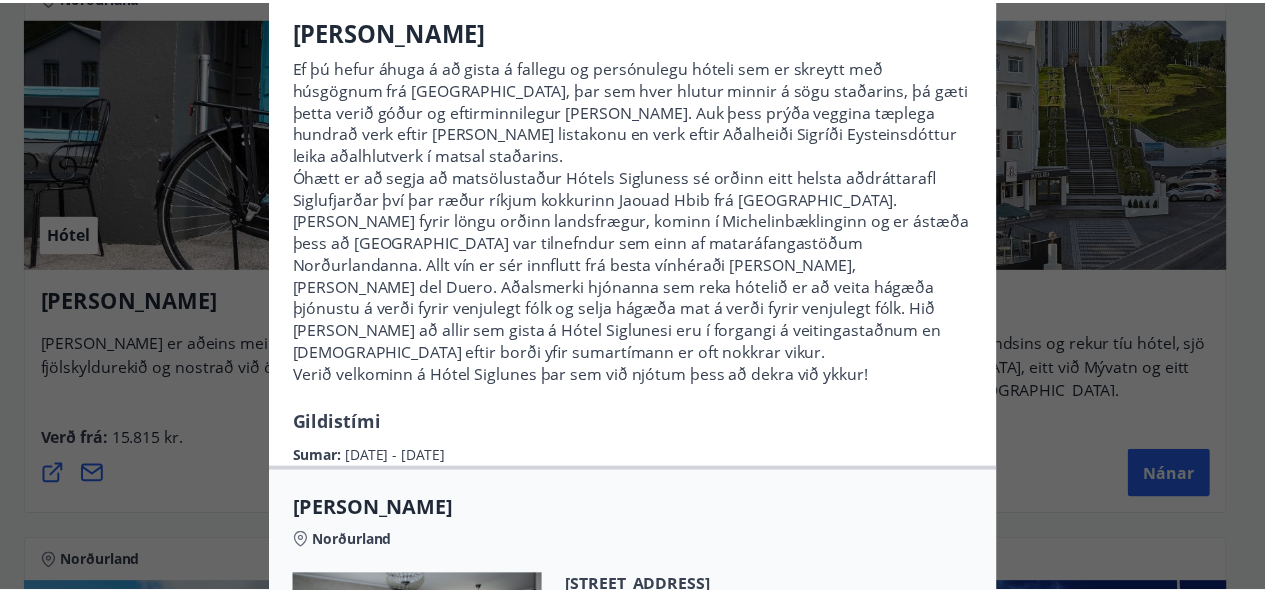 scroll, scrollTop: 143, scrollLeft: 0, axis: vertical 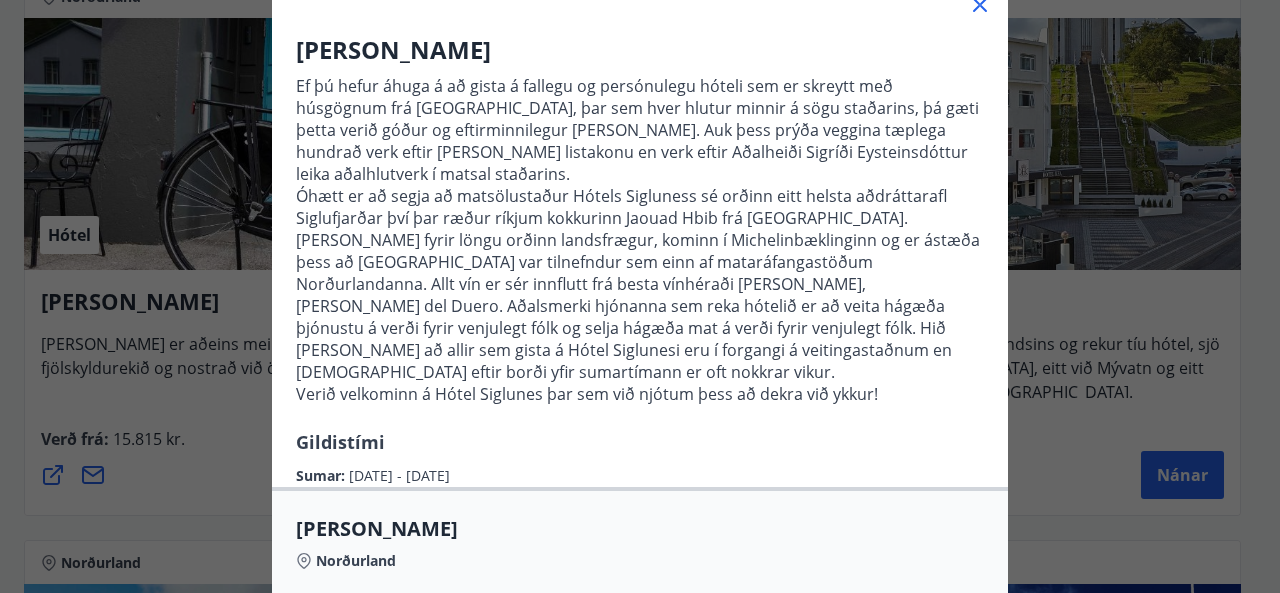 click 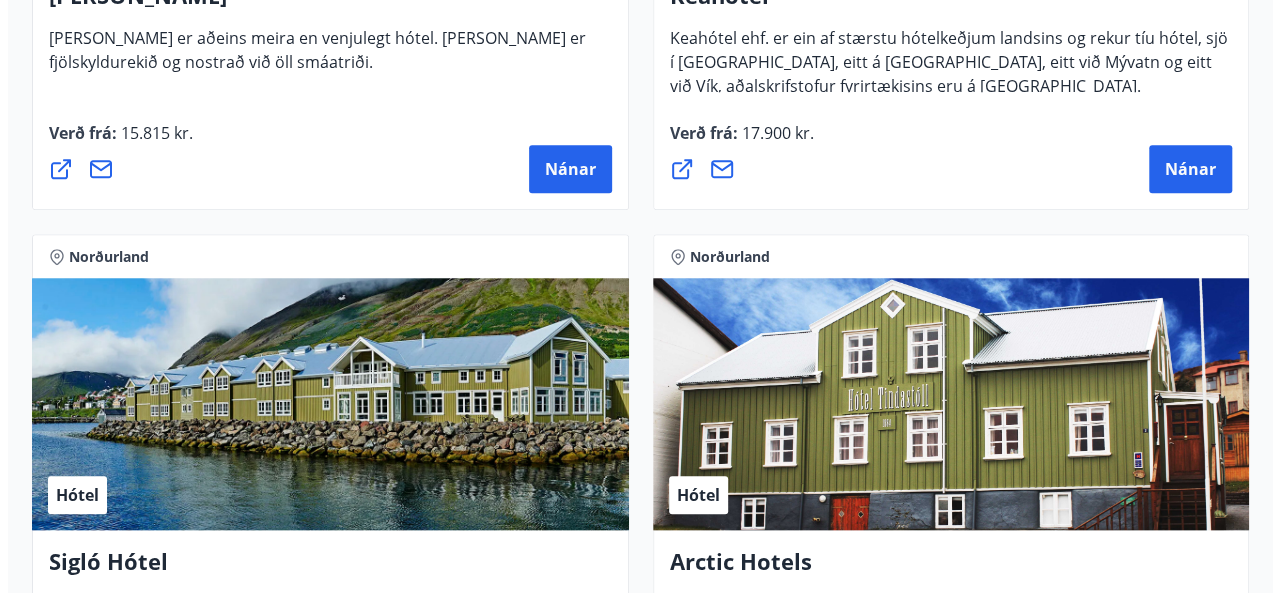 scroll, scrollTop: 1000, scrollLeft: 0, axis: vertical 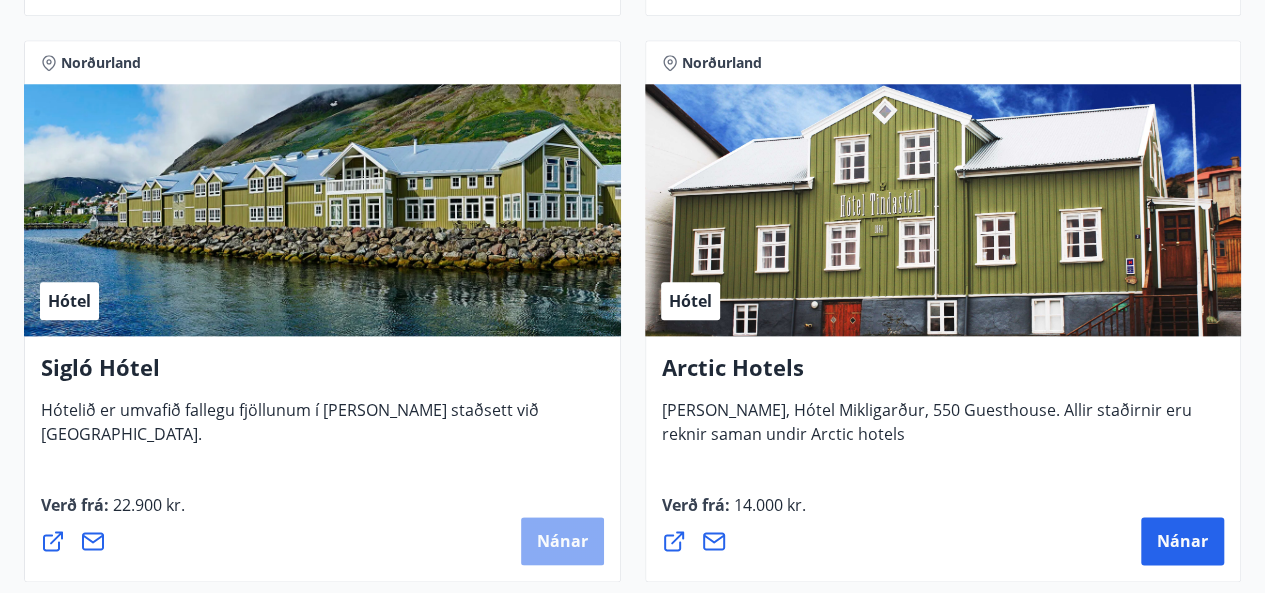click on "Nánar" at bounding box center (562, 541) 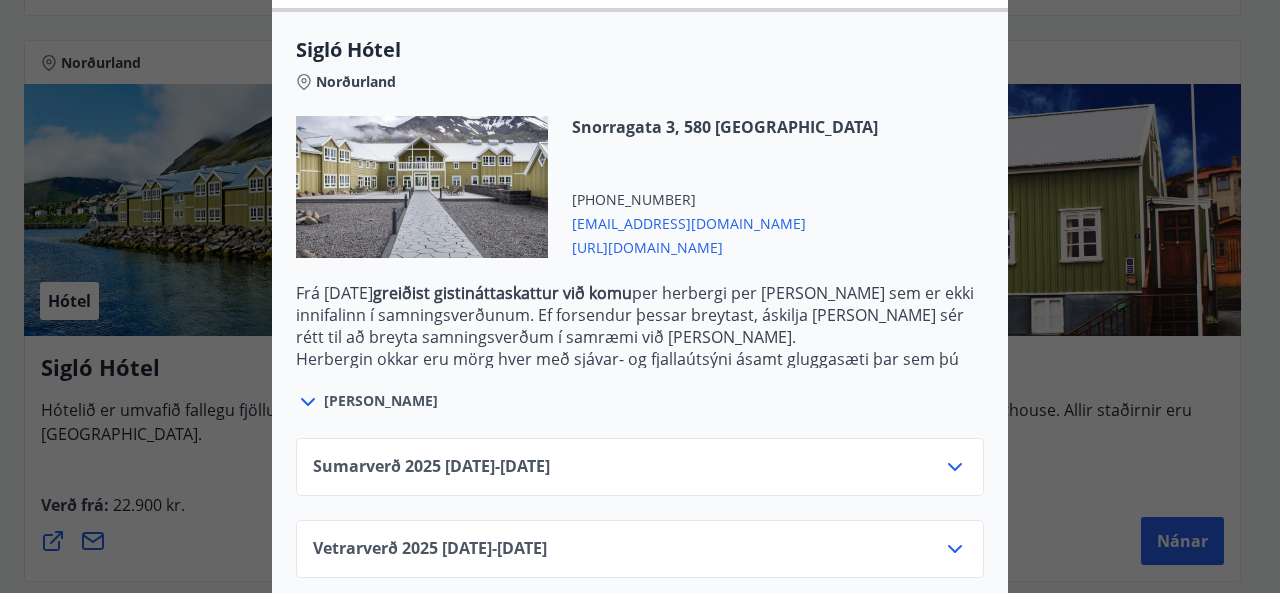 scroll, scrollTop: 546, scrollLeft: 0, axis: vertical 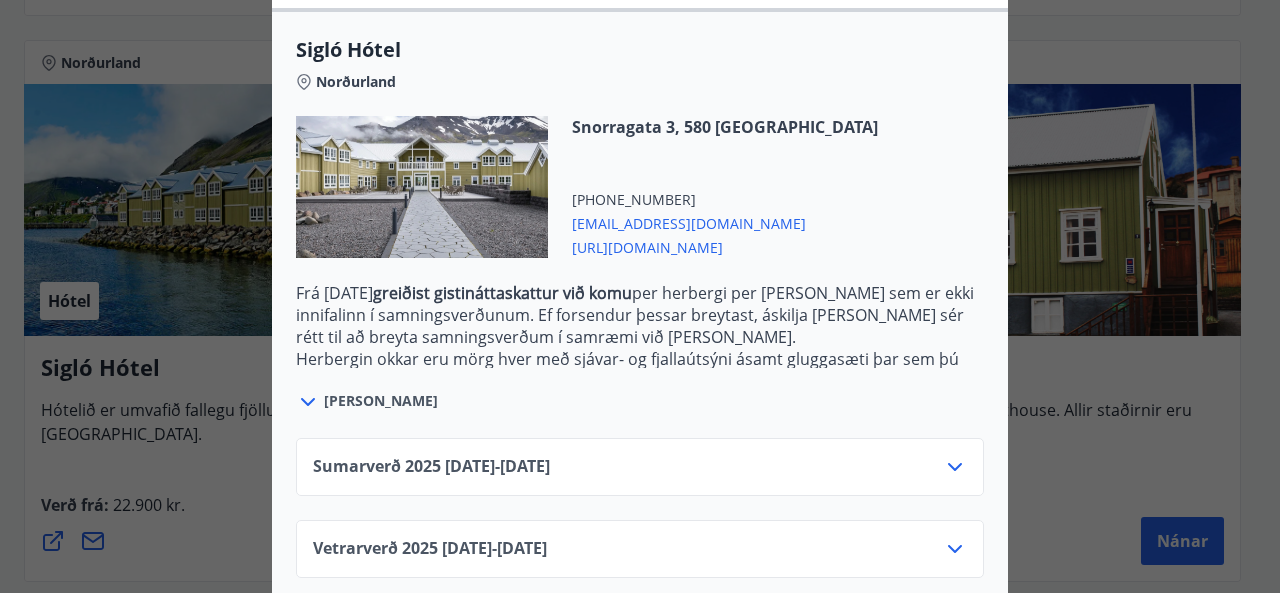 click 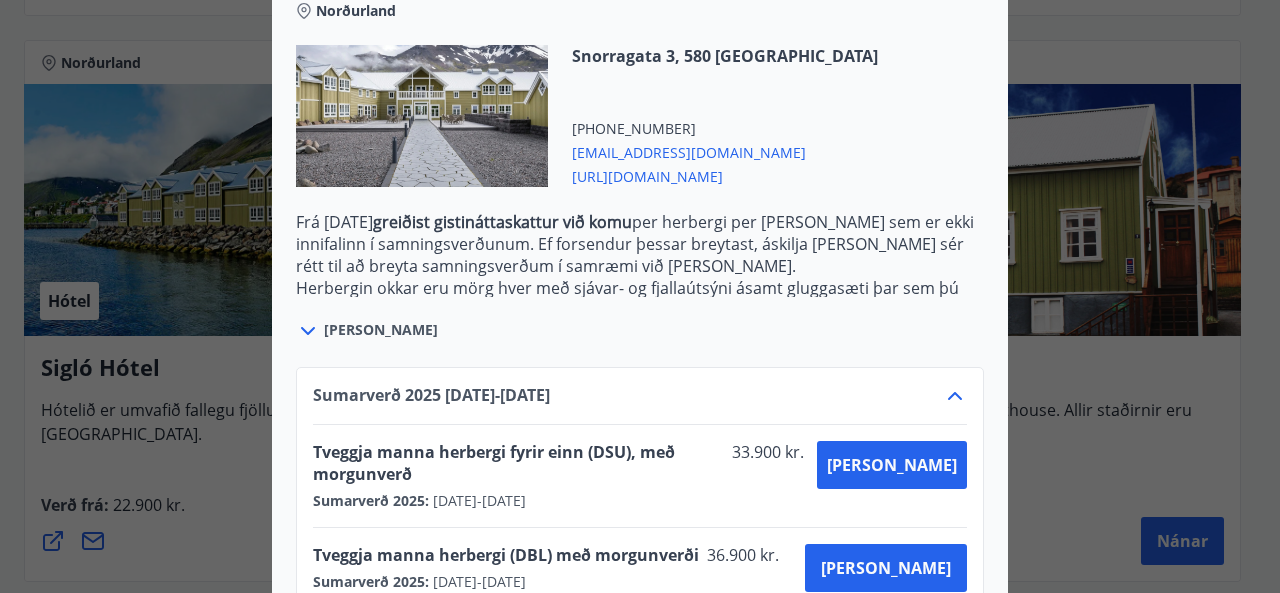 scroll, scrollTop: 708, scrollLeft: 0, axis: vertical 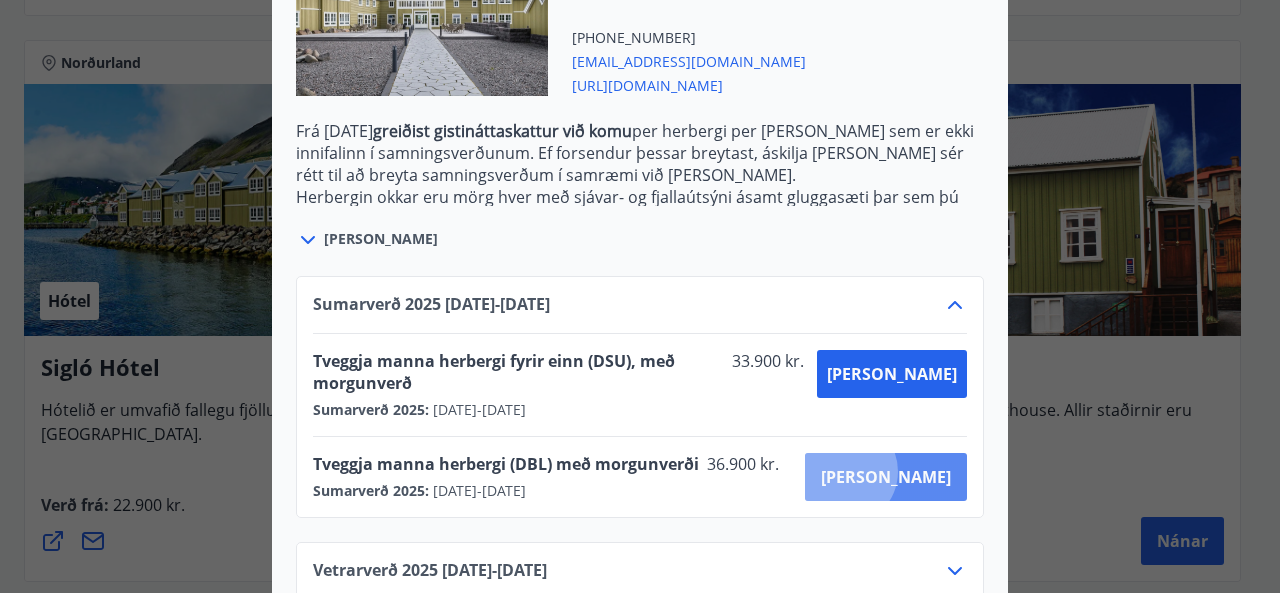 click on "[PERSON_NAME]" at bounding box center [886, 477] 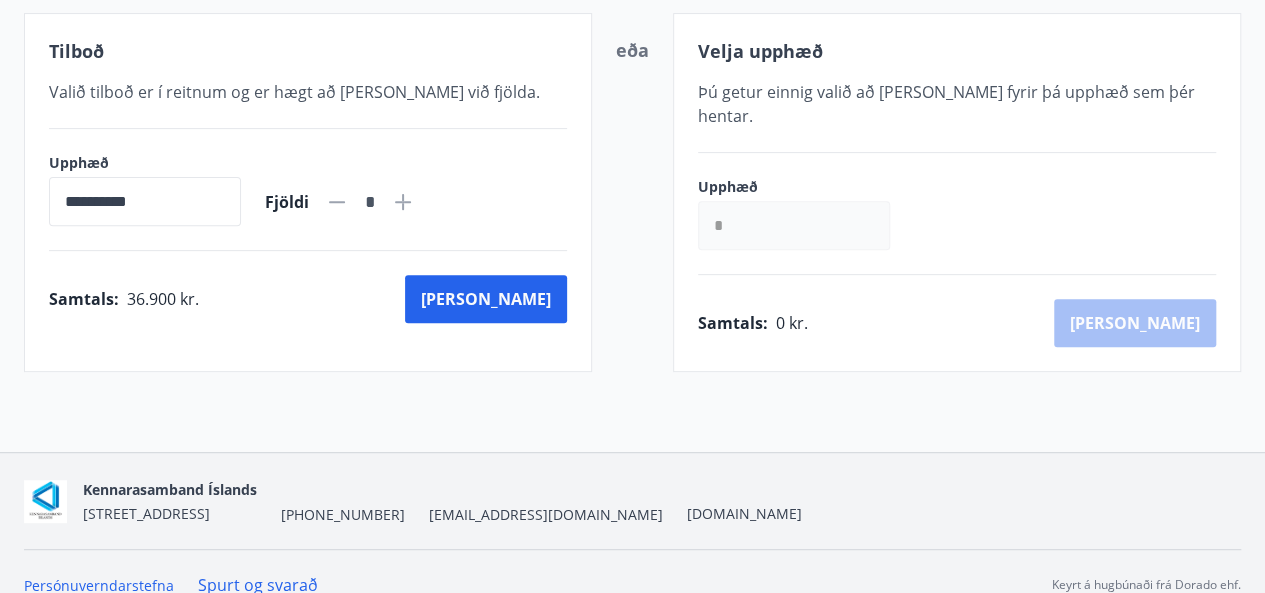 scroll, scrollTop: 389, scrollLeft: 0, axis: vertical 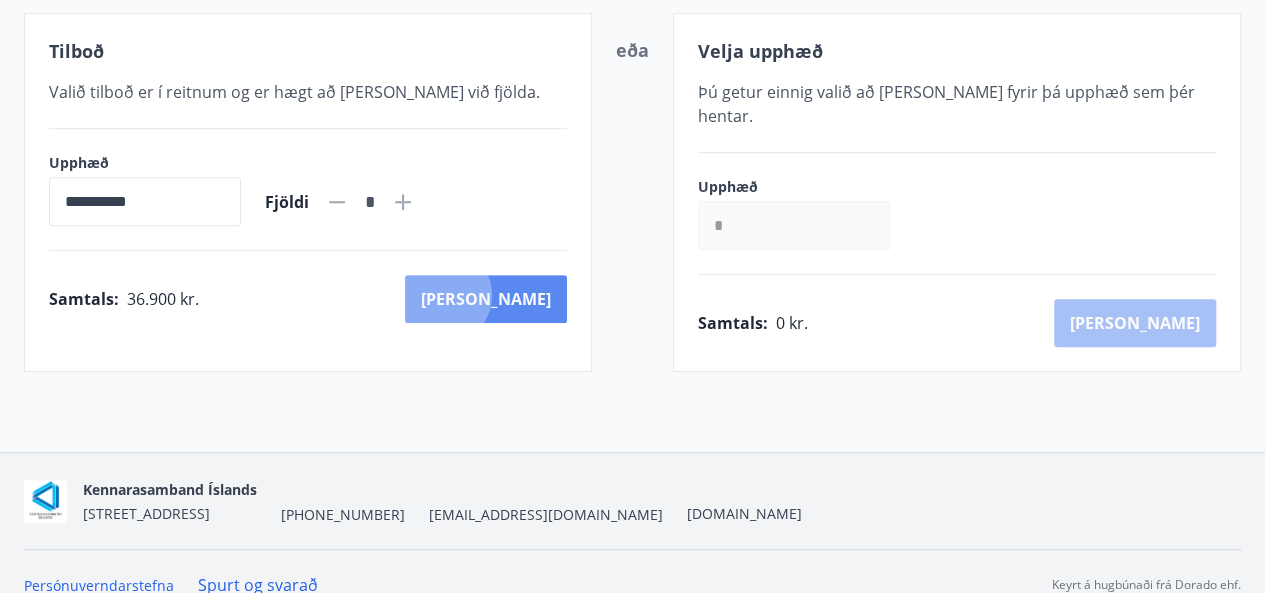 click on "[PERSON_NAME]" at bounding box center (486, 299) 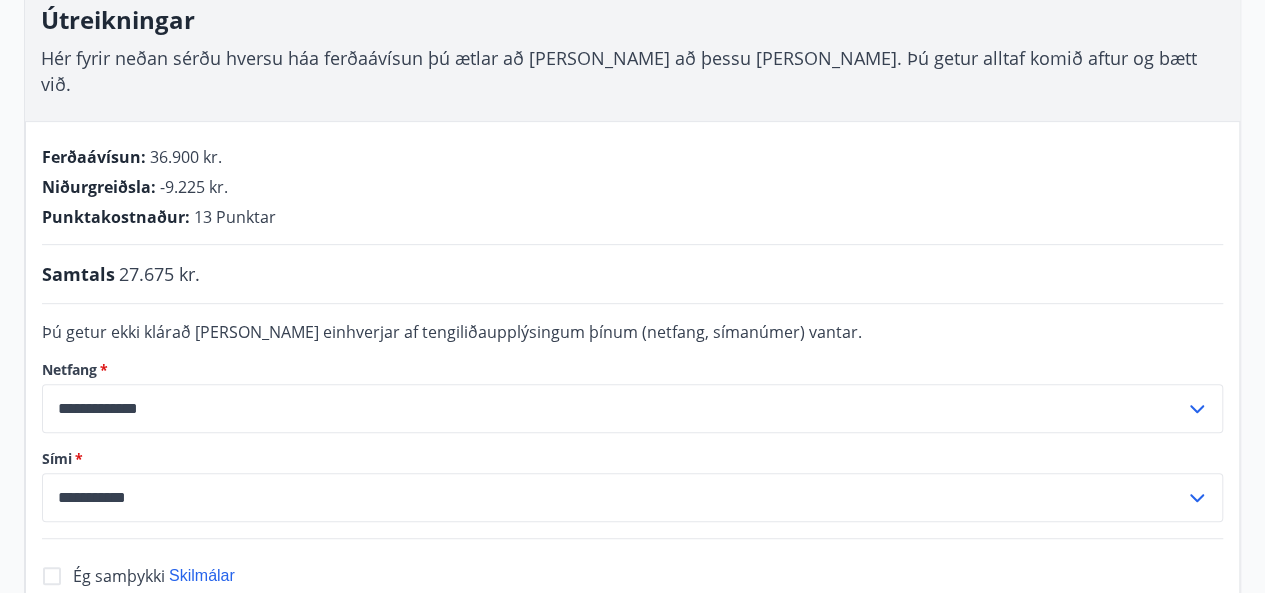 scroll, scrollTop: 289, scrollLeft: 0, axis: vertical 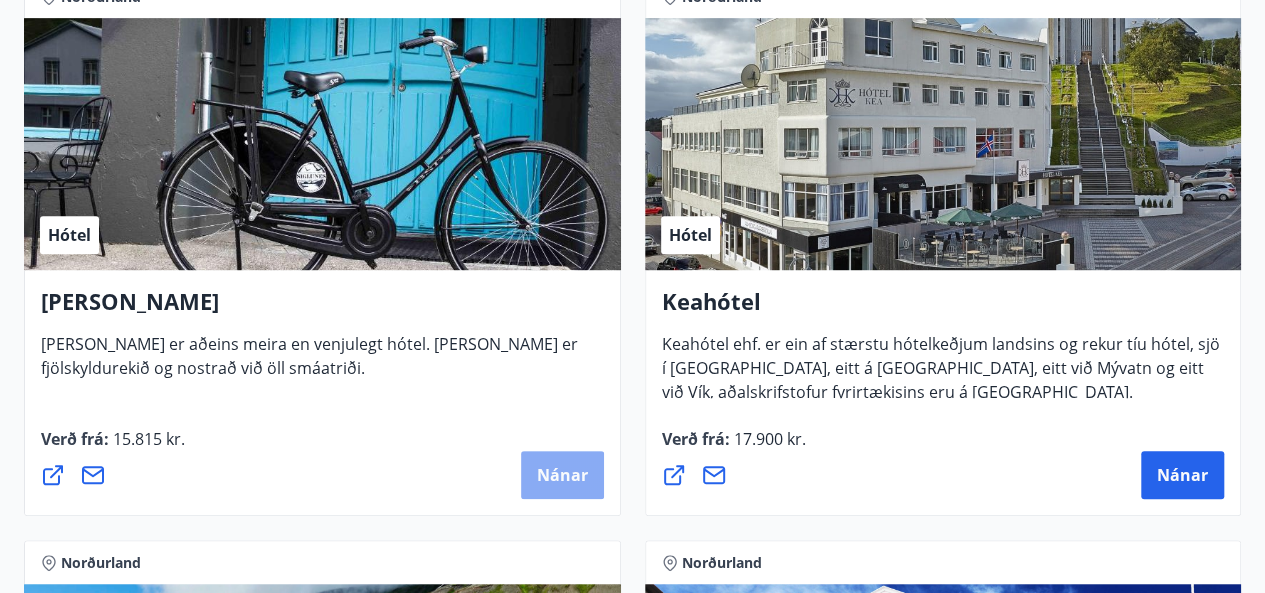 click on "Nánar" at bounding box center (562, 475) 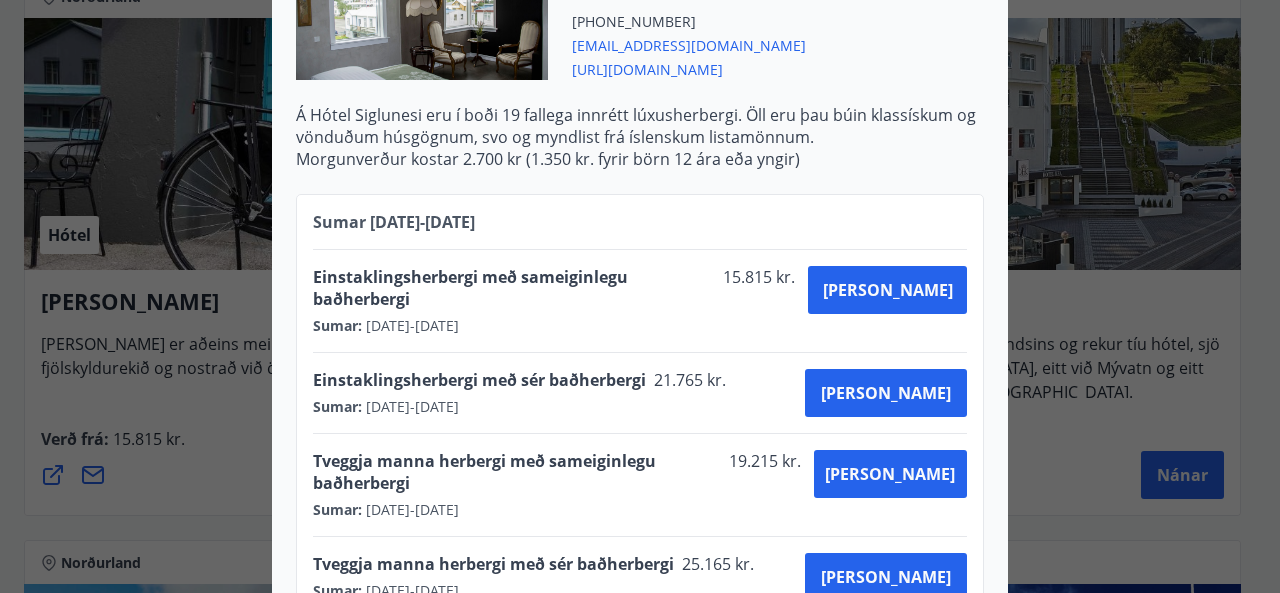 scroll, scrollTop: 900, scrollLeft: 0, axis: vertical 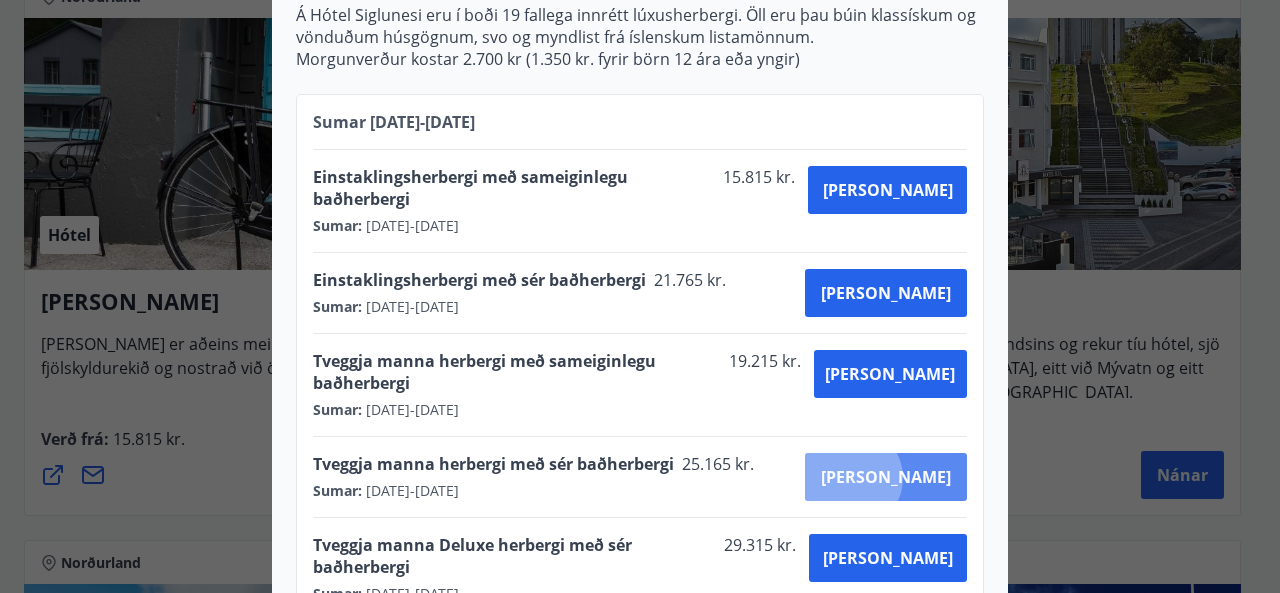 click on "[PERSON_NAME]" at bounding box center [886, 477] 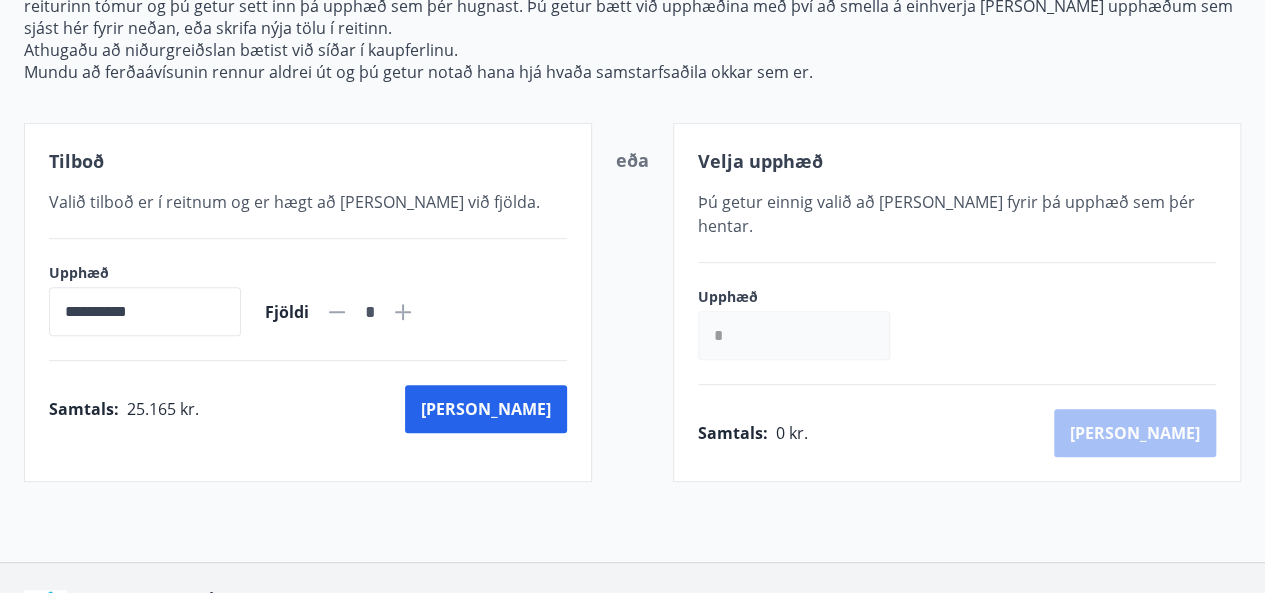 scroll, scrollTop: 389, scrollLeft: 0, axis: vertical 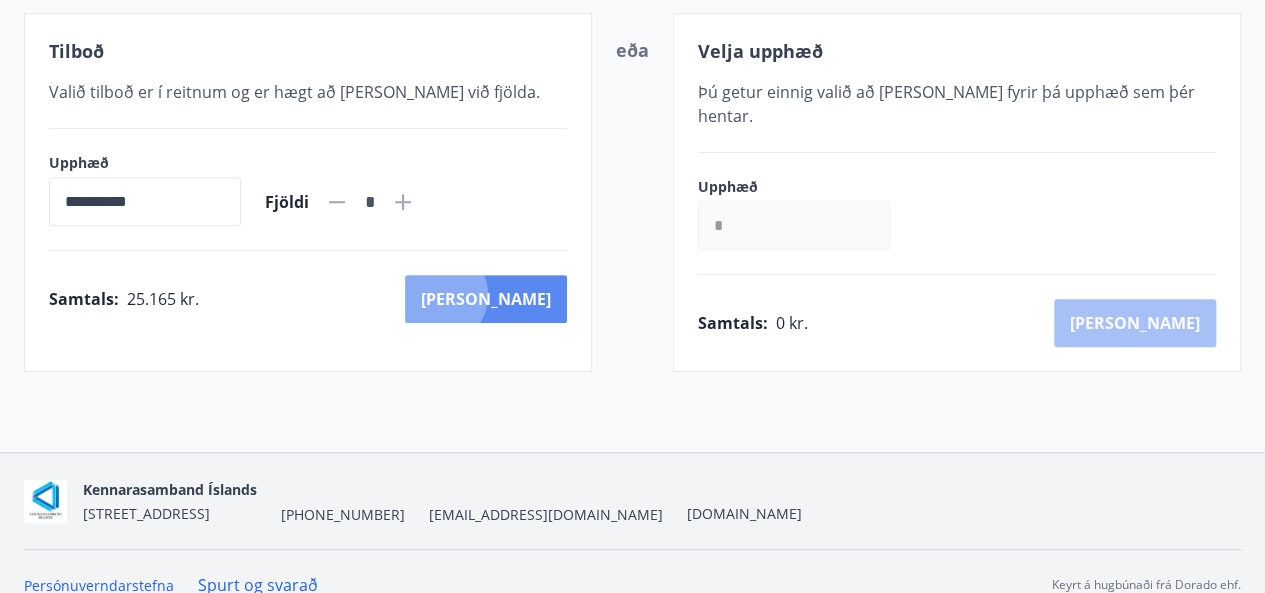 click on "[PERSON_NAME]" at bounding box center [486, 299] 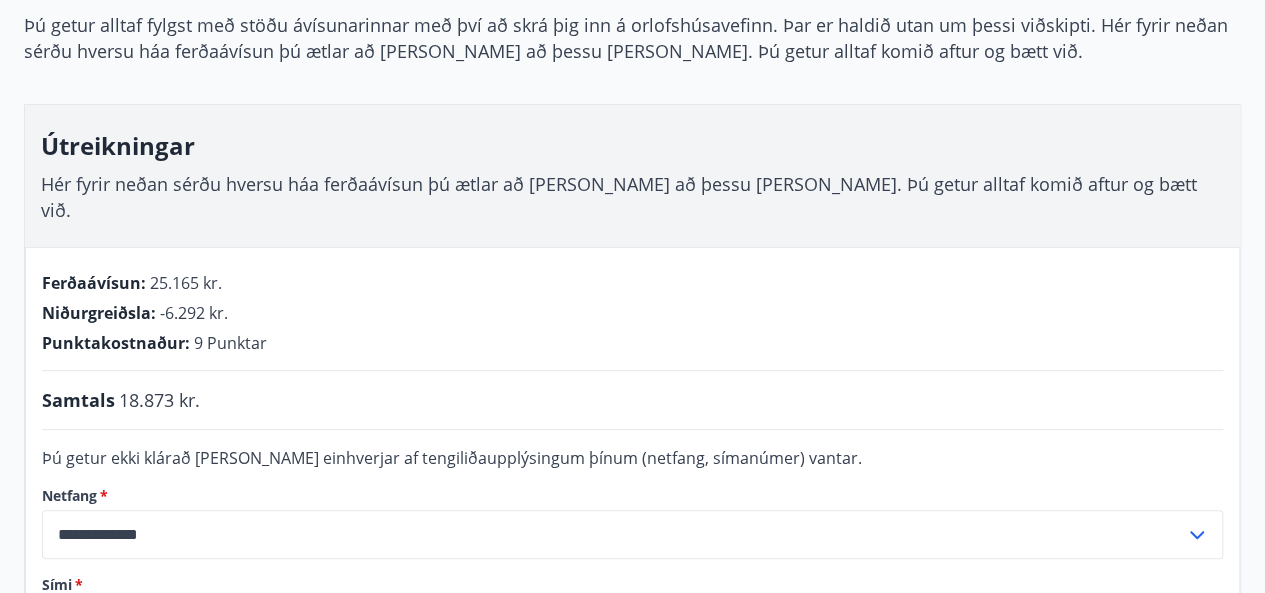 scroll, scrollTop: 189, scrollLeft: 0, axis: vertical 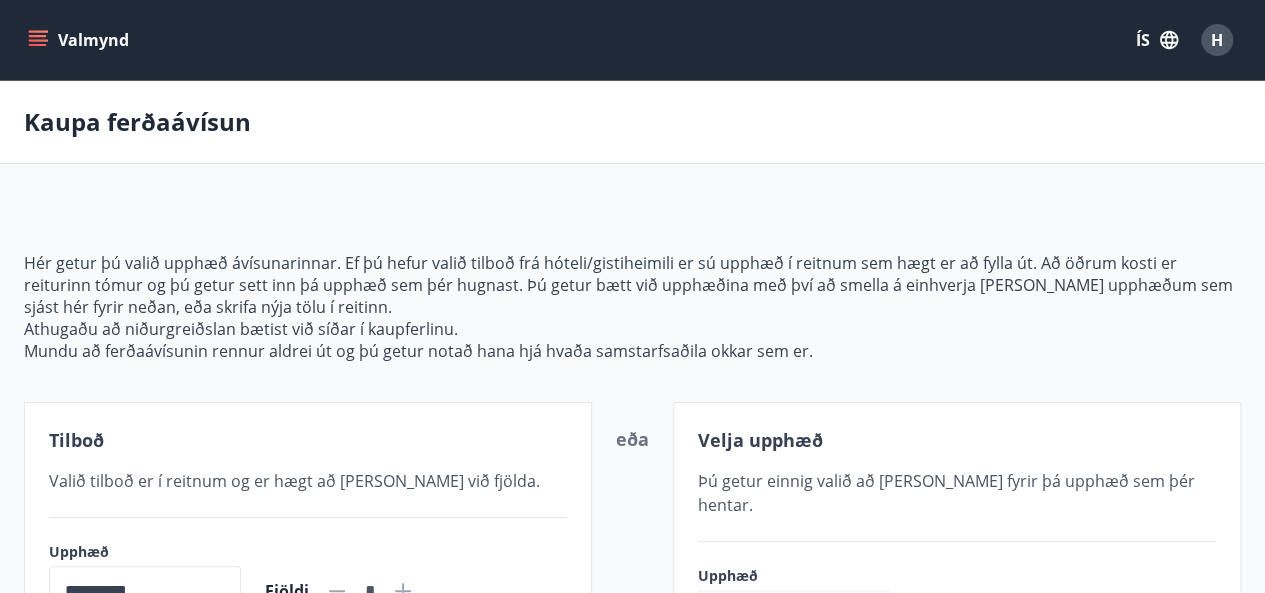 click on "Valmynd" at bounding box center [80, 40] 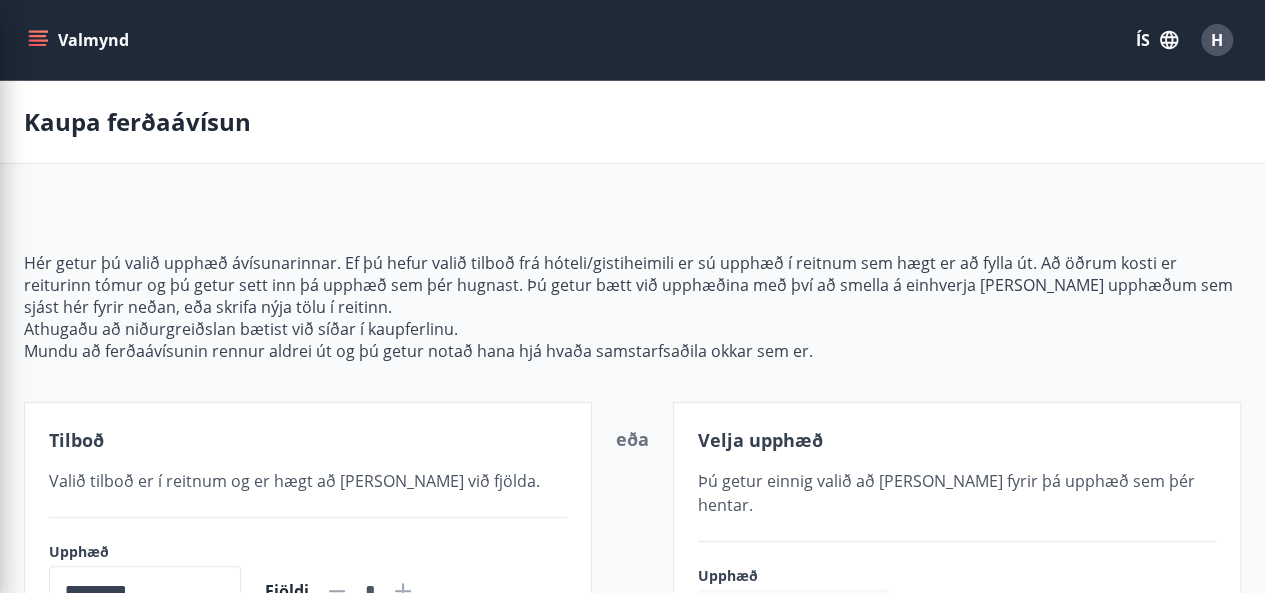 click on "Valmynd ÍS H" at bounding box center (632, 40) 